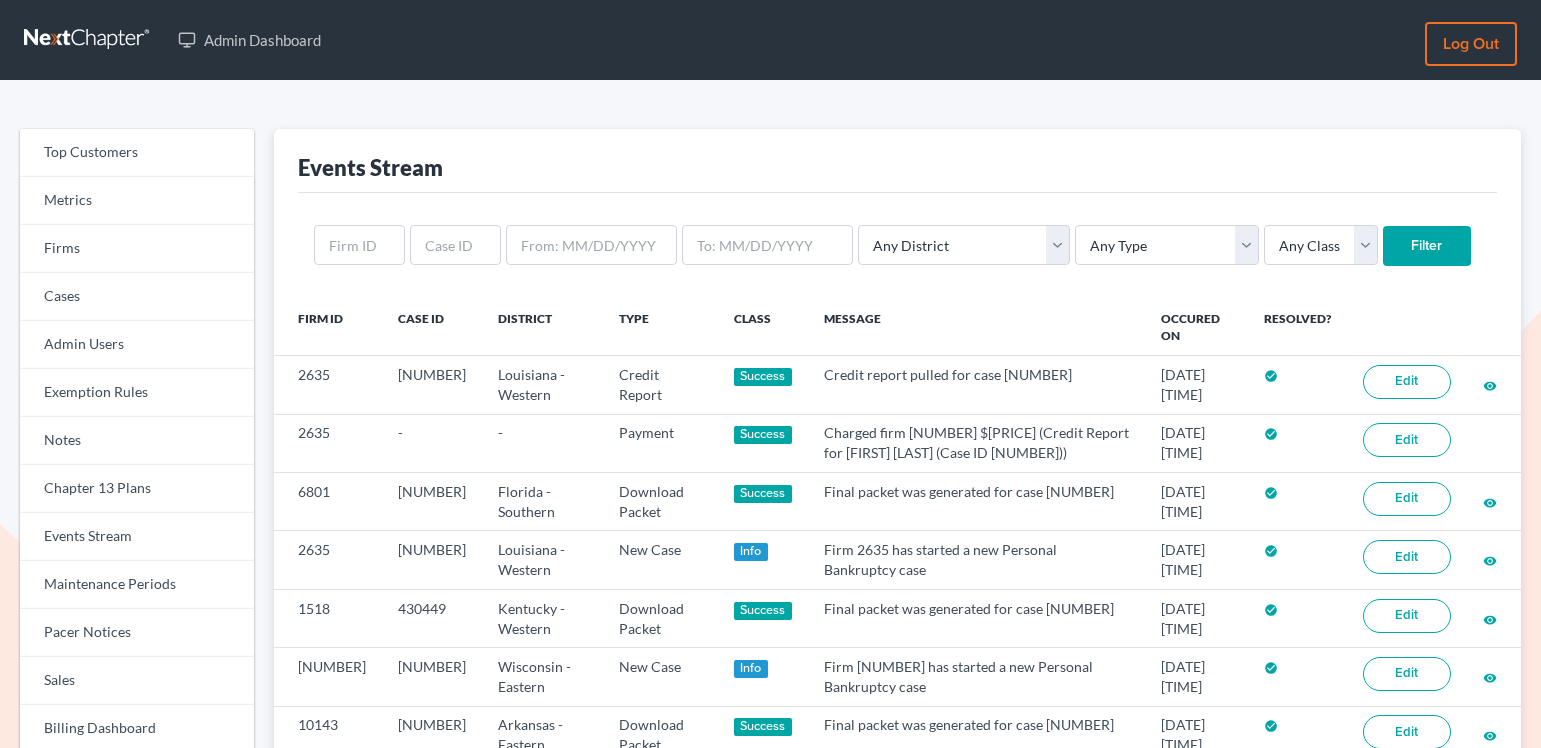scroll, scrollTop: 0, scrollLeft: 0, axis: both 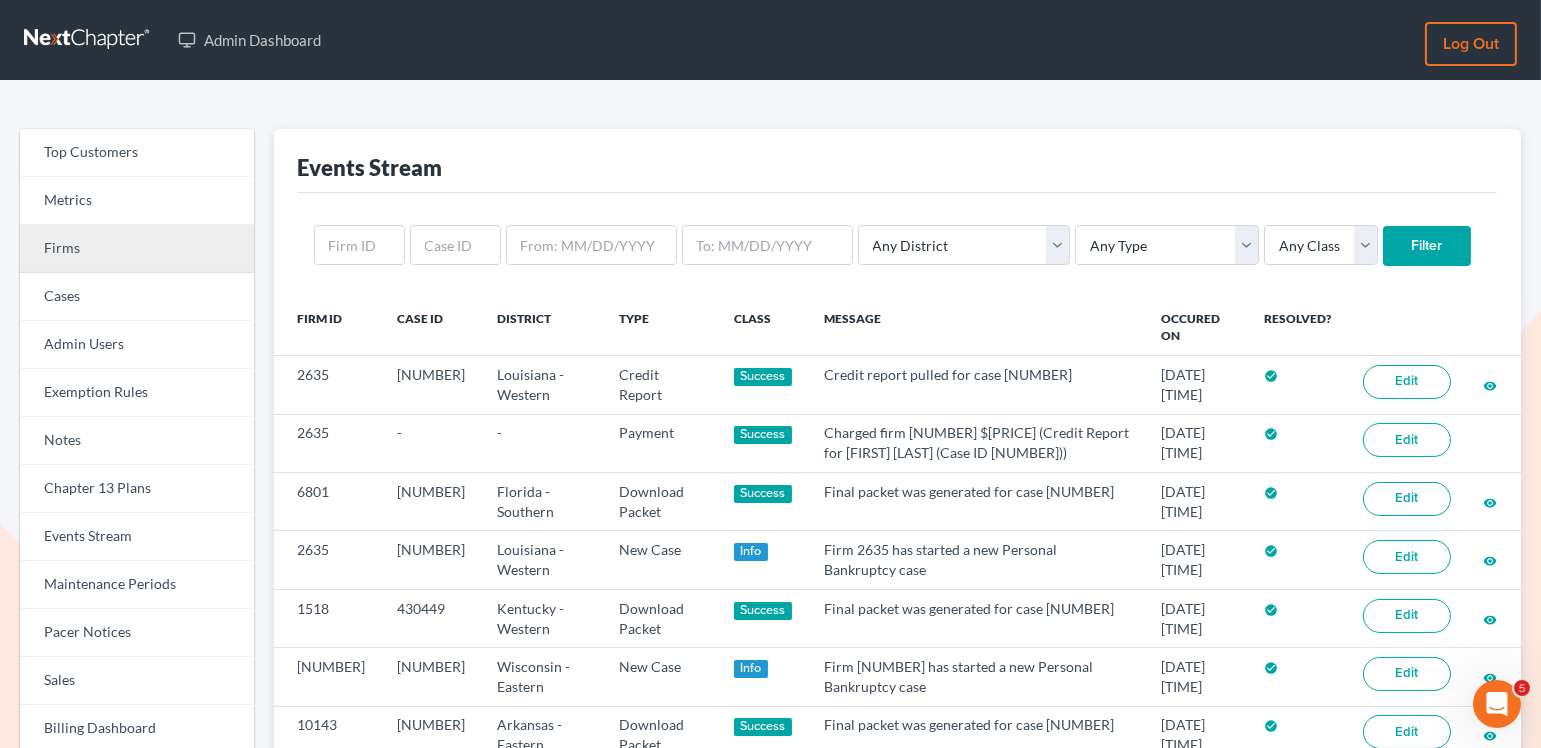 click on "Firms" at bounding box center (137, 249) 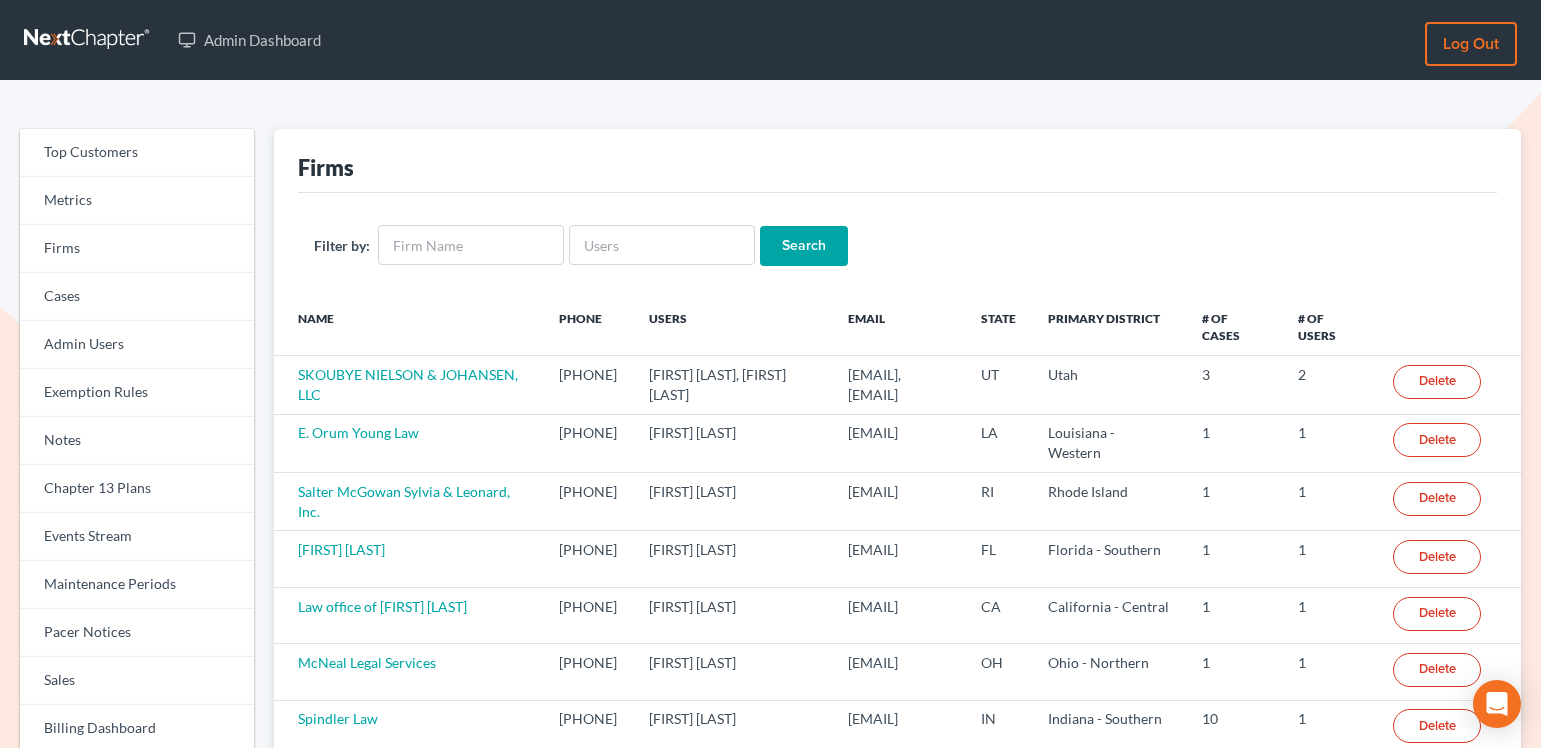 scroll, scrollTop: 0, scrollLeft: 0, axis: both 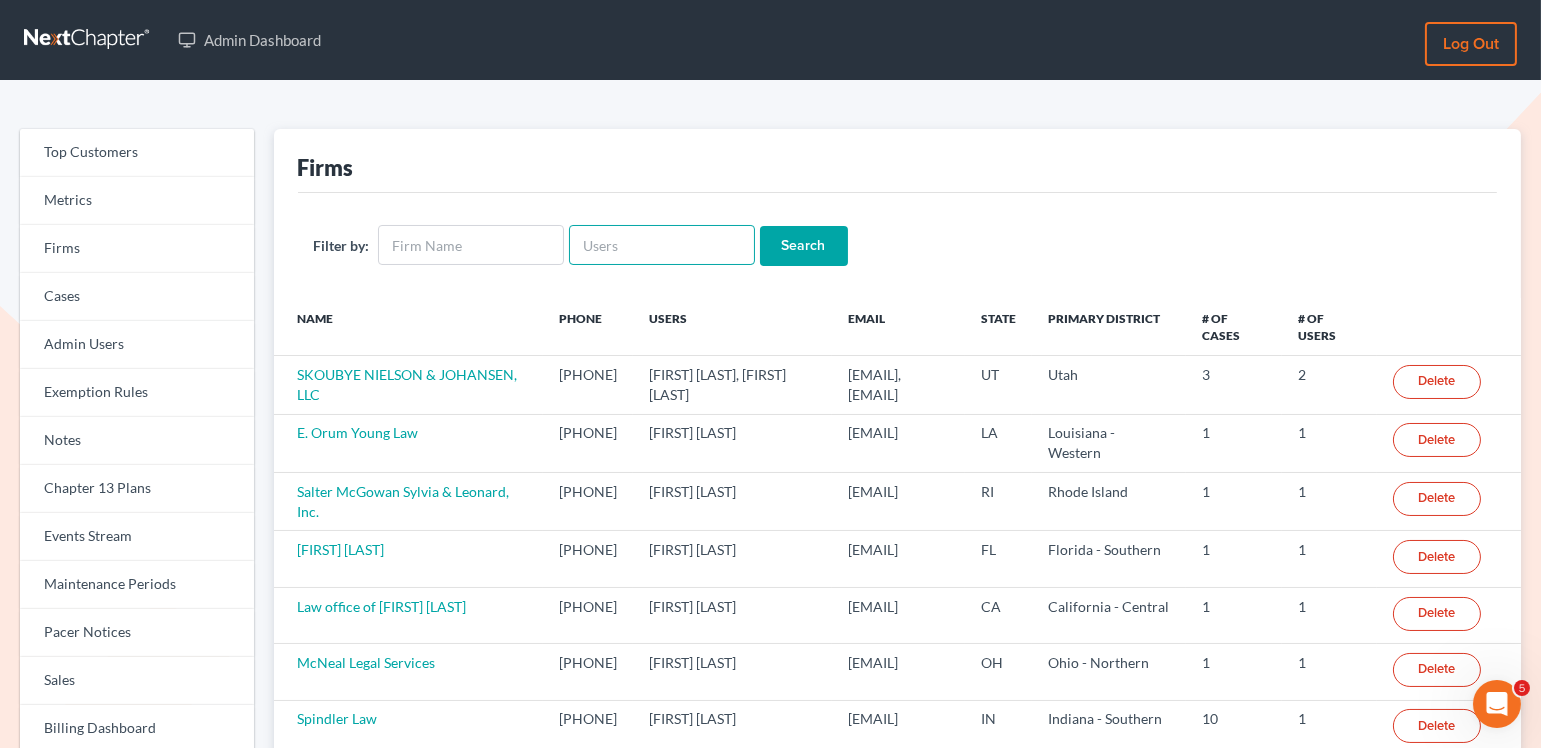 click at bounding box center (662, 245) 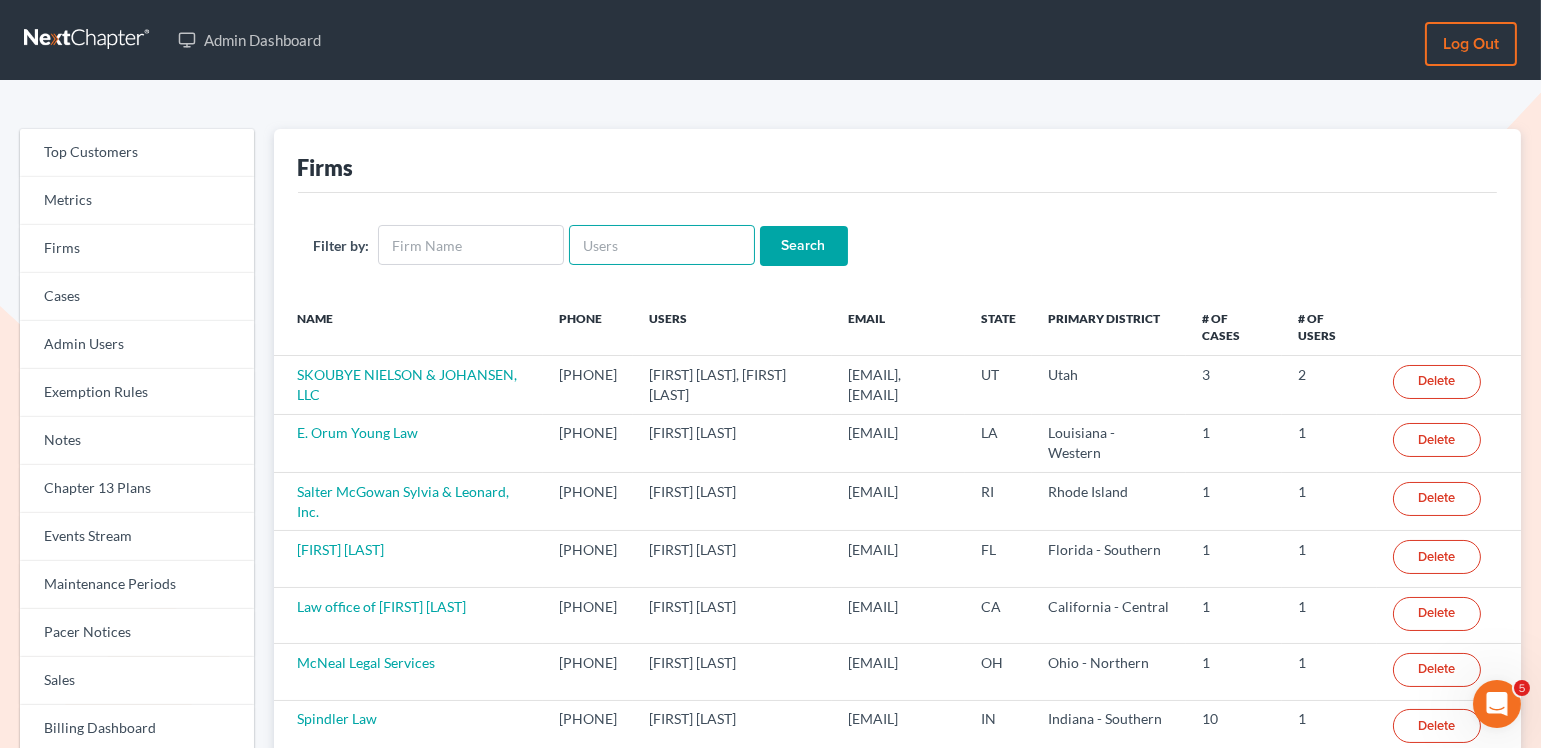 paste on "[EMAIL]" 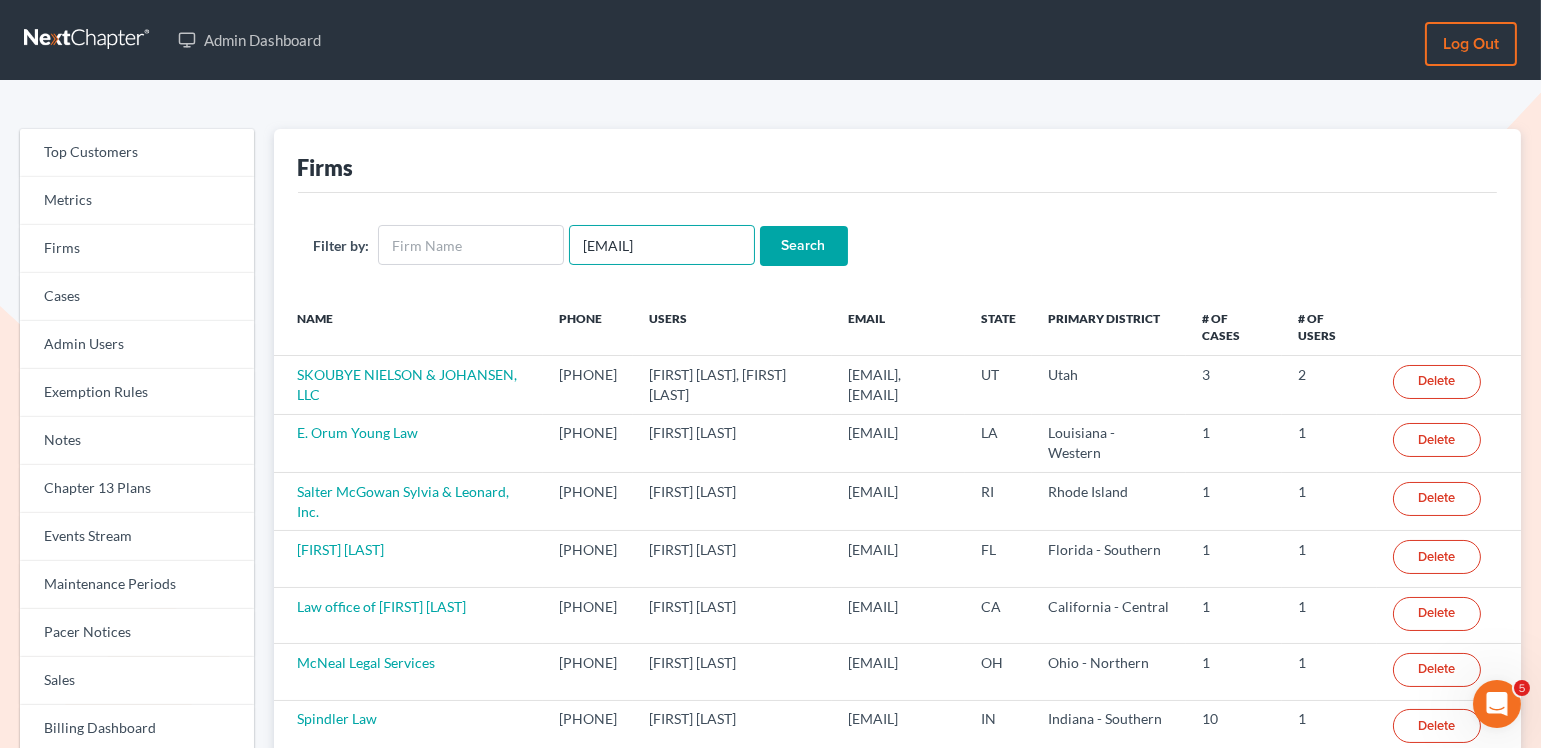scroll, scrollTop: 0, scrollLeft: 61, axis: horizontal 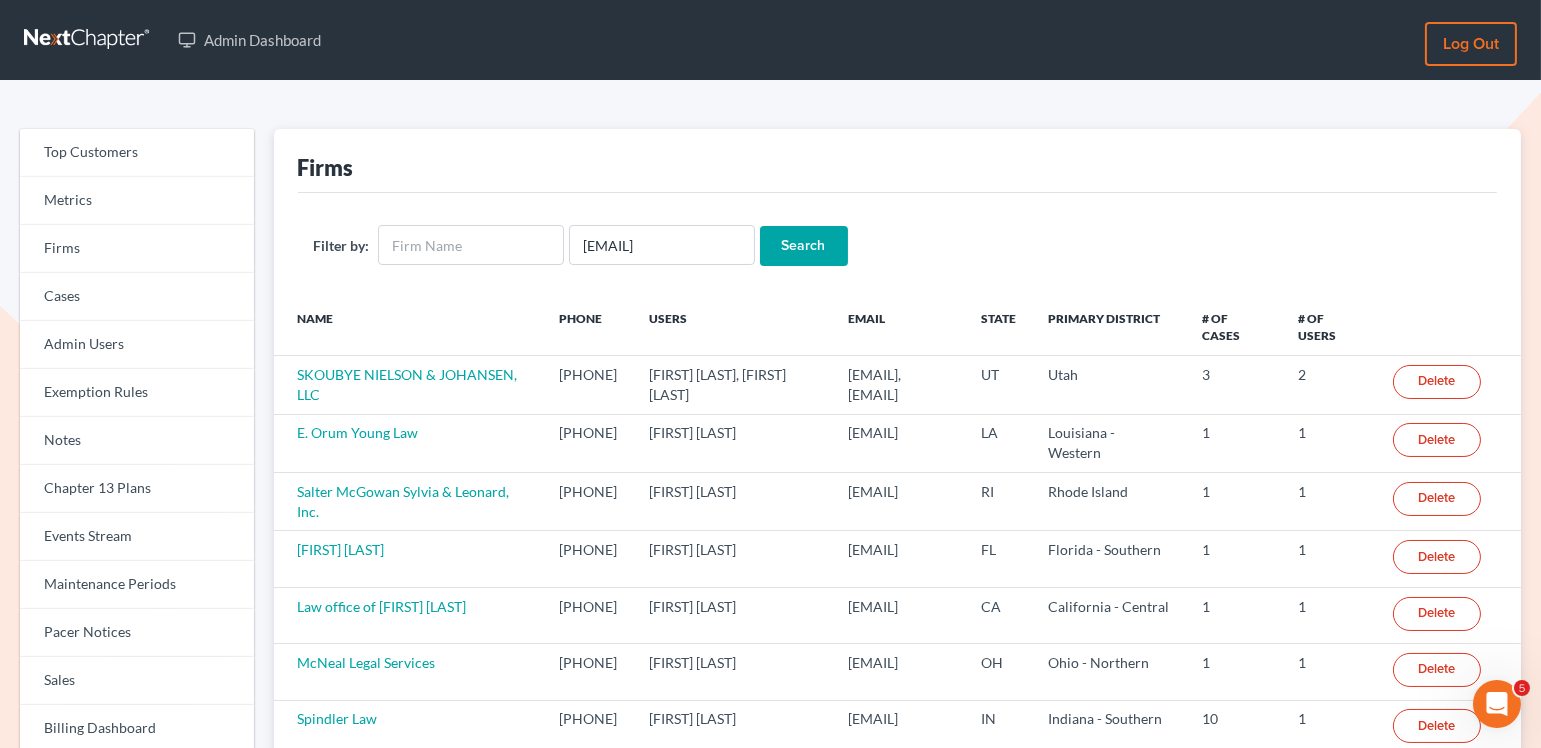 click on "Search" at bounding box center (804, 246) 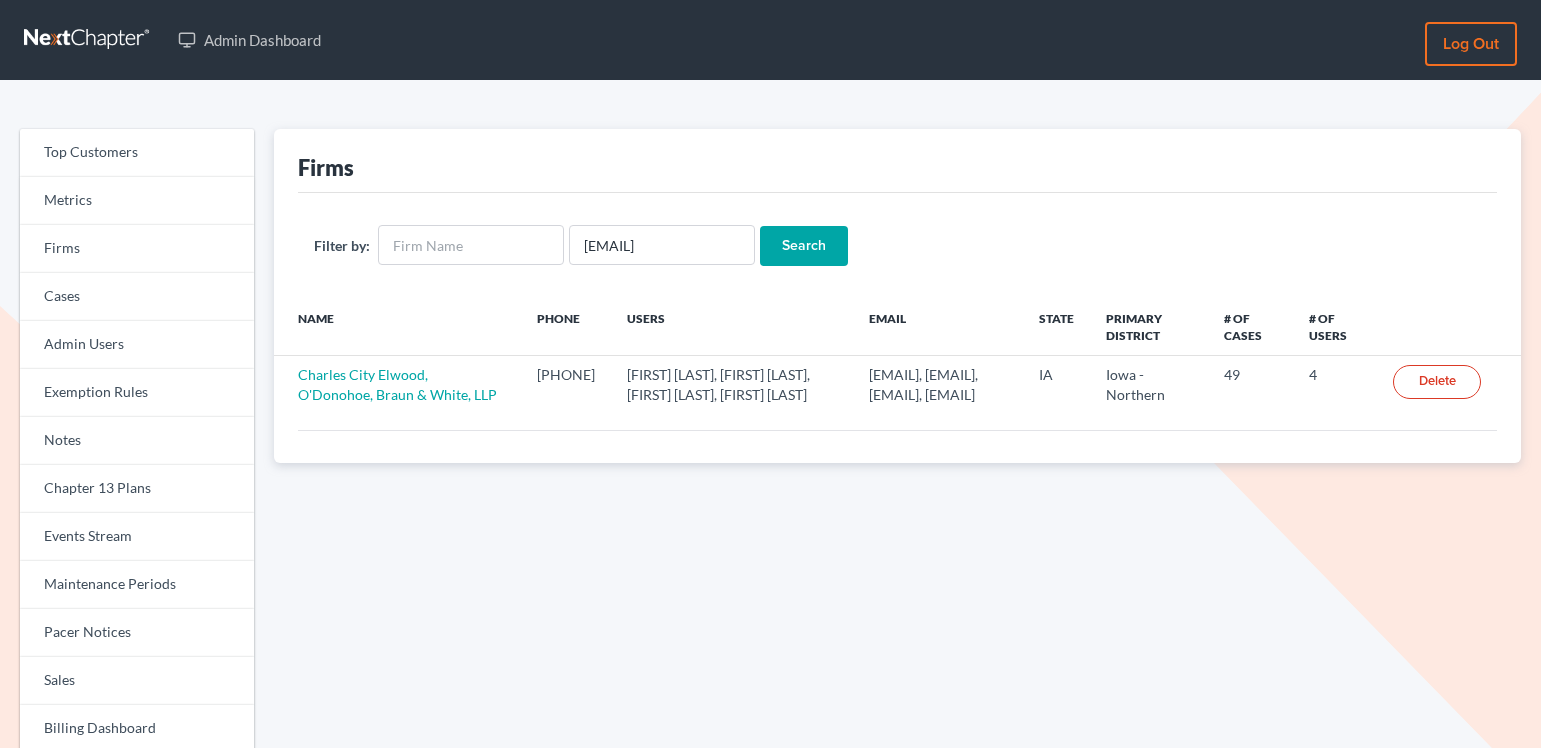 scroll, scrollTop: 0, scrollLeft: 0, axis: both 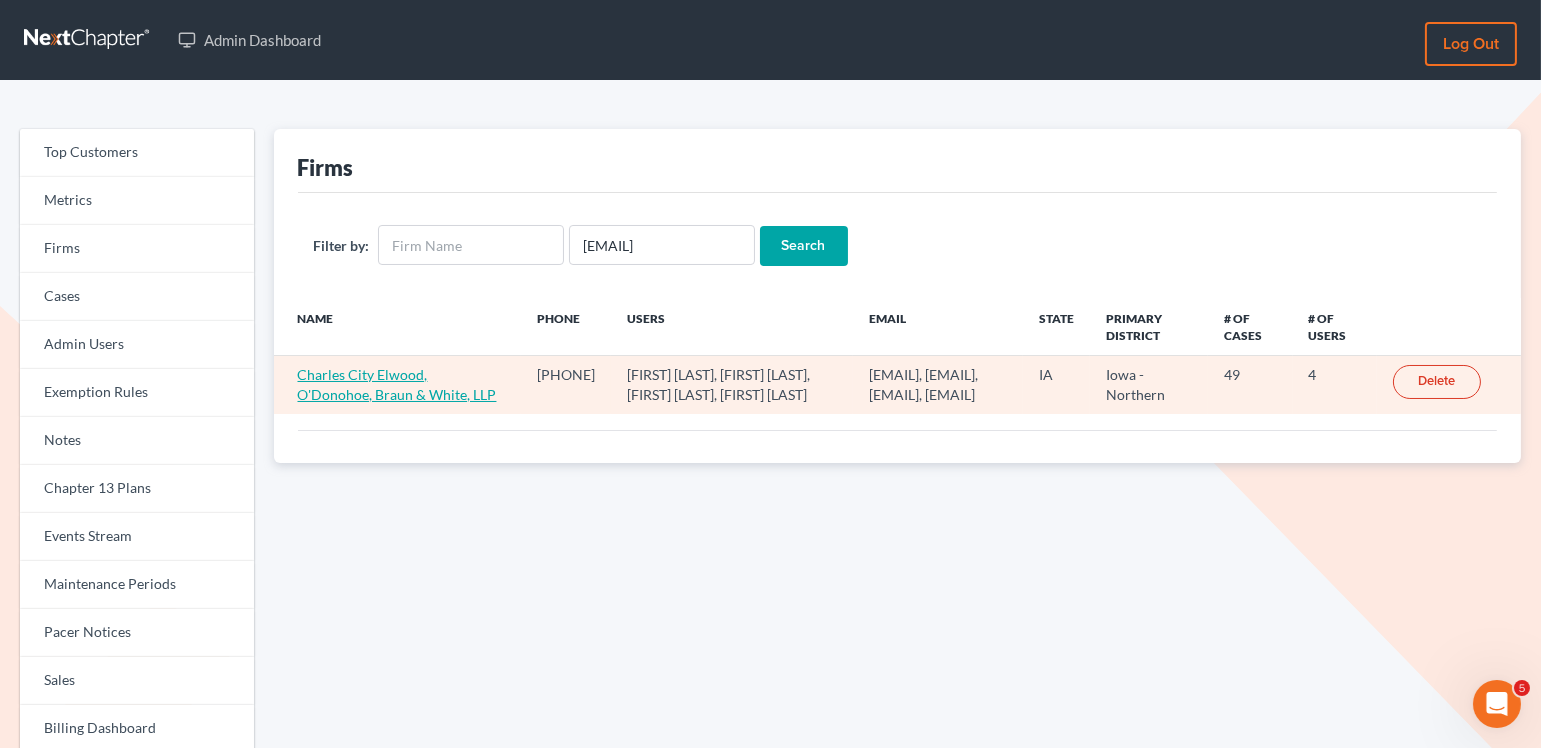 click on "Charles City Elwood, O'Donohoe, Braun & White, LLP" at bounding box center [397, 384] 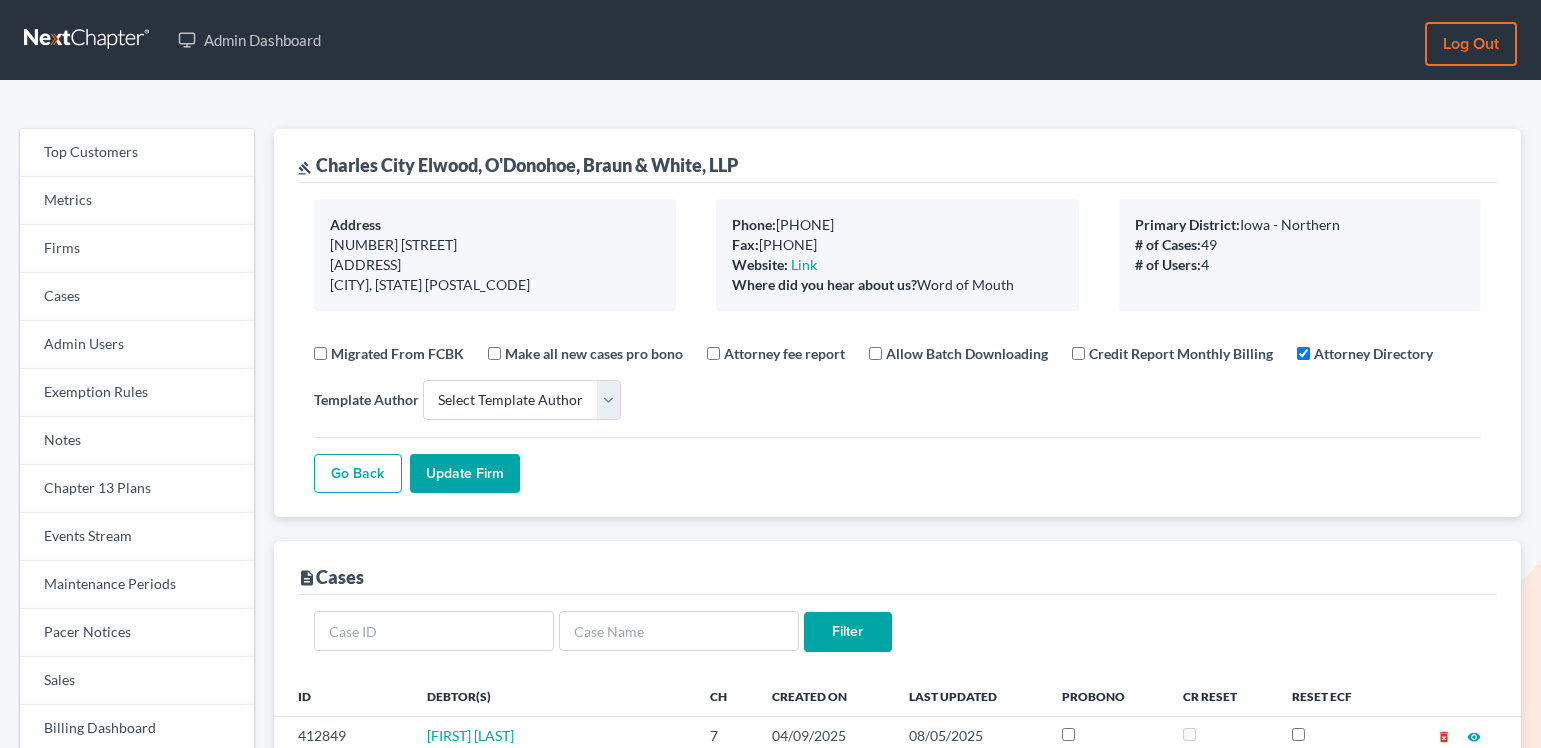 select 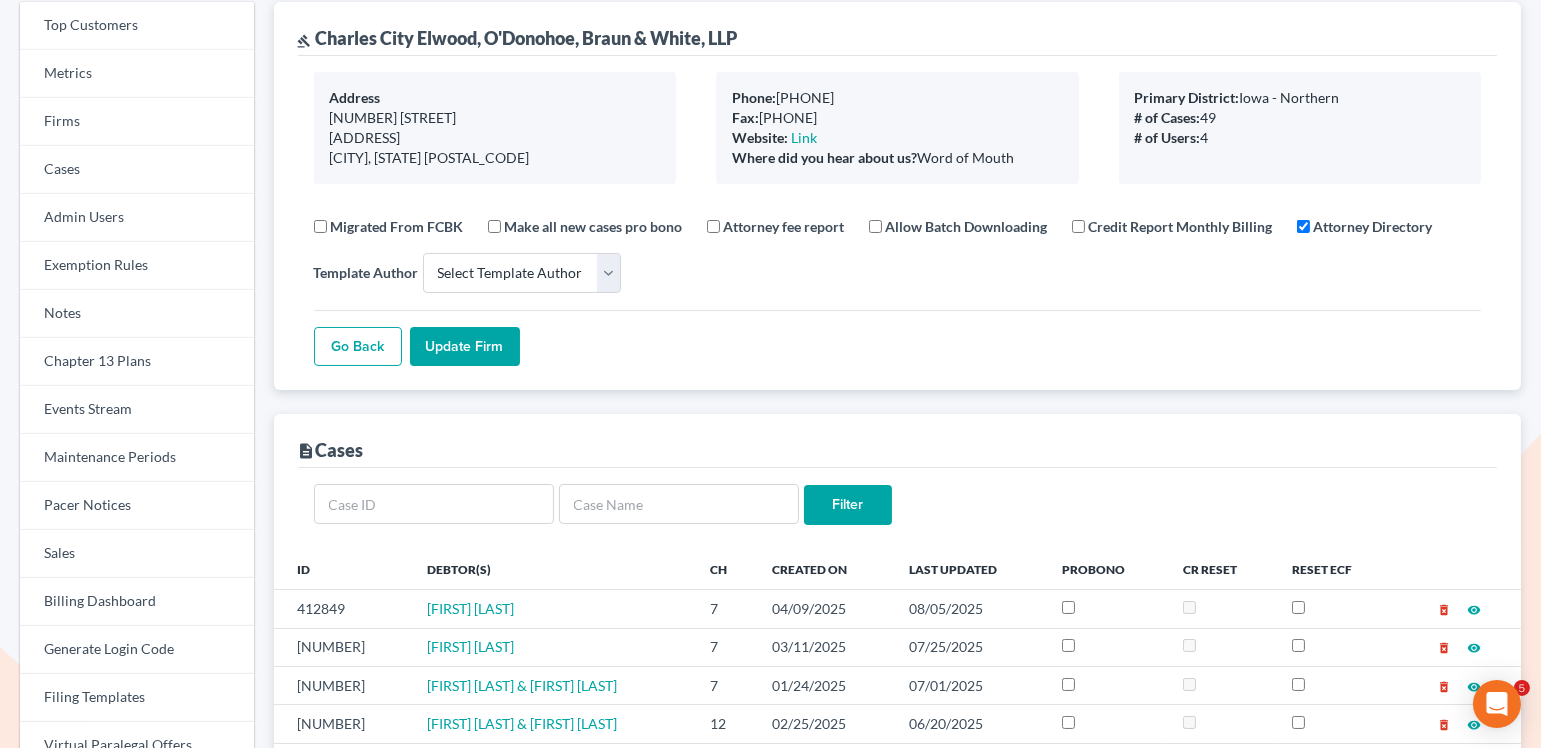scroll, scrollTop: 330, scrollLeft: 0, axis: vertical 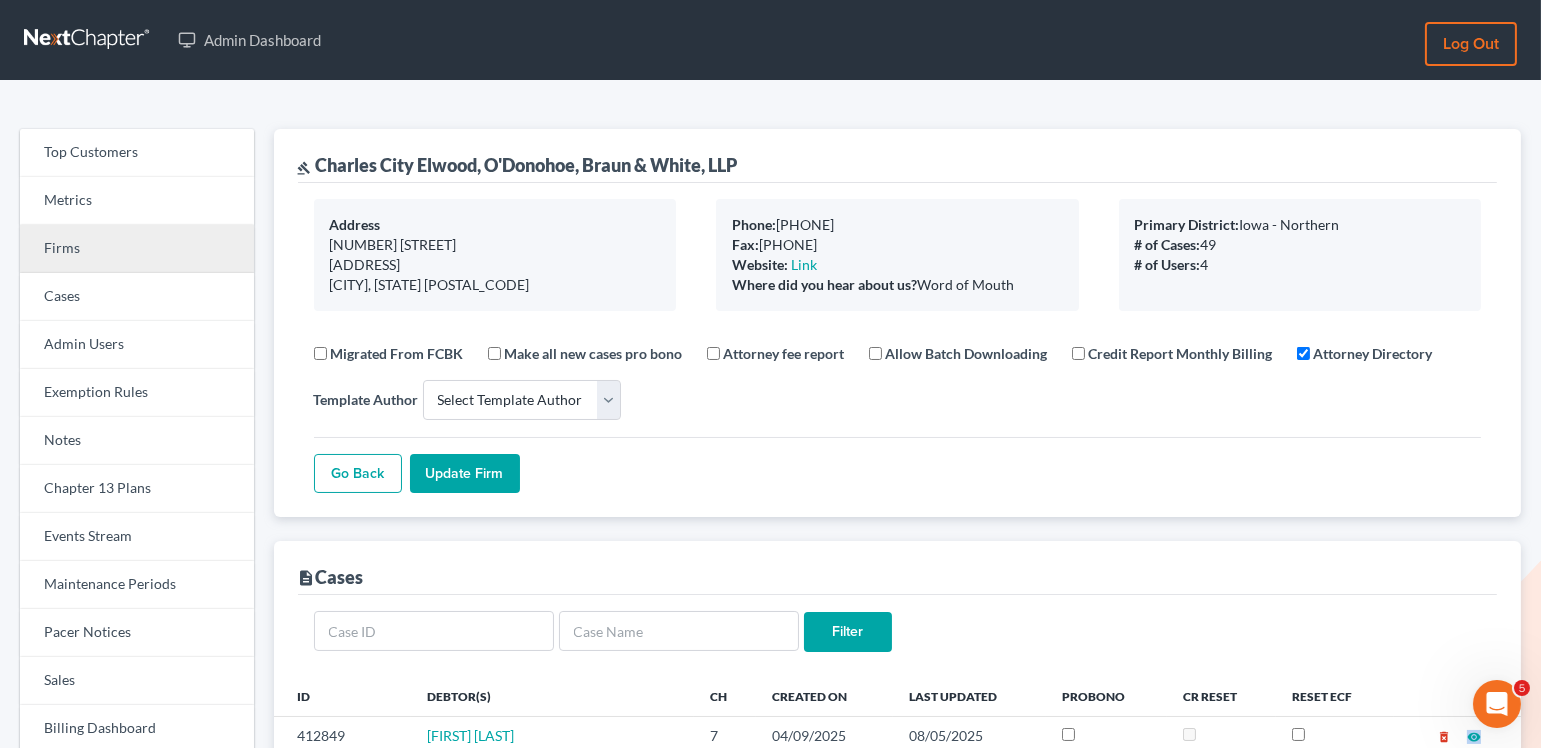 click on "Firms" at bounding box center (137, 249) 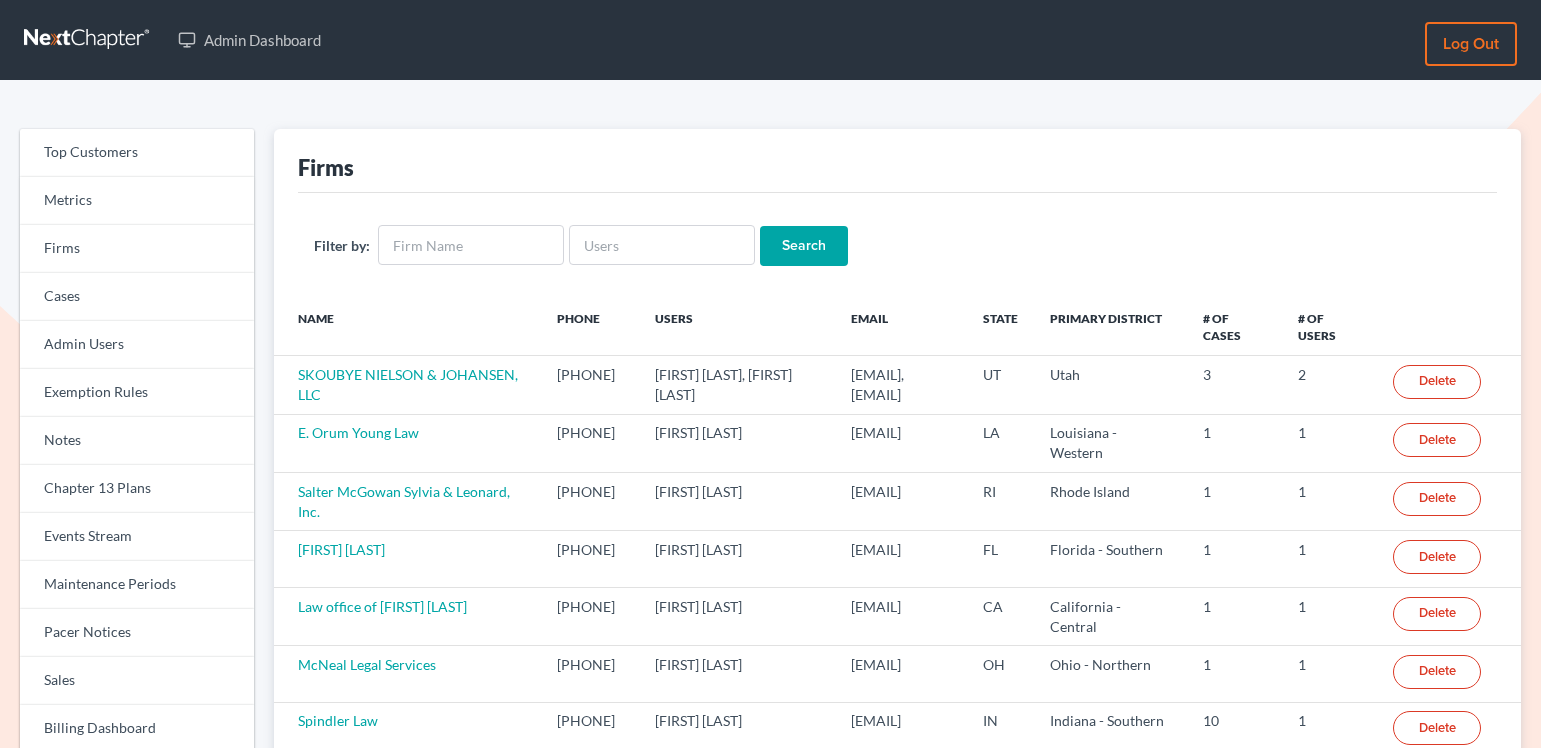 scroll, scrollTop: 0, scrollLeft: 0, axis: both 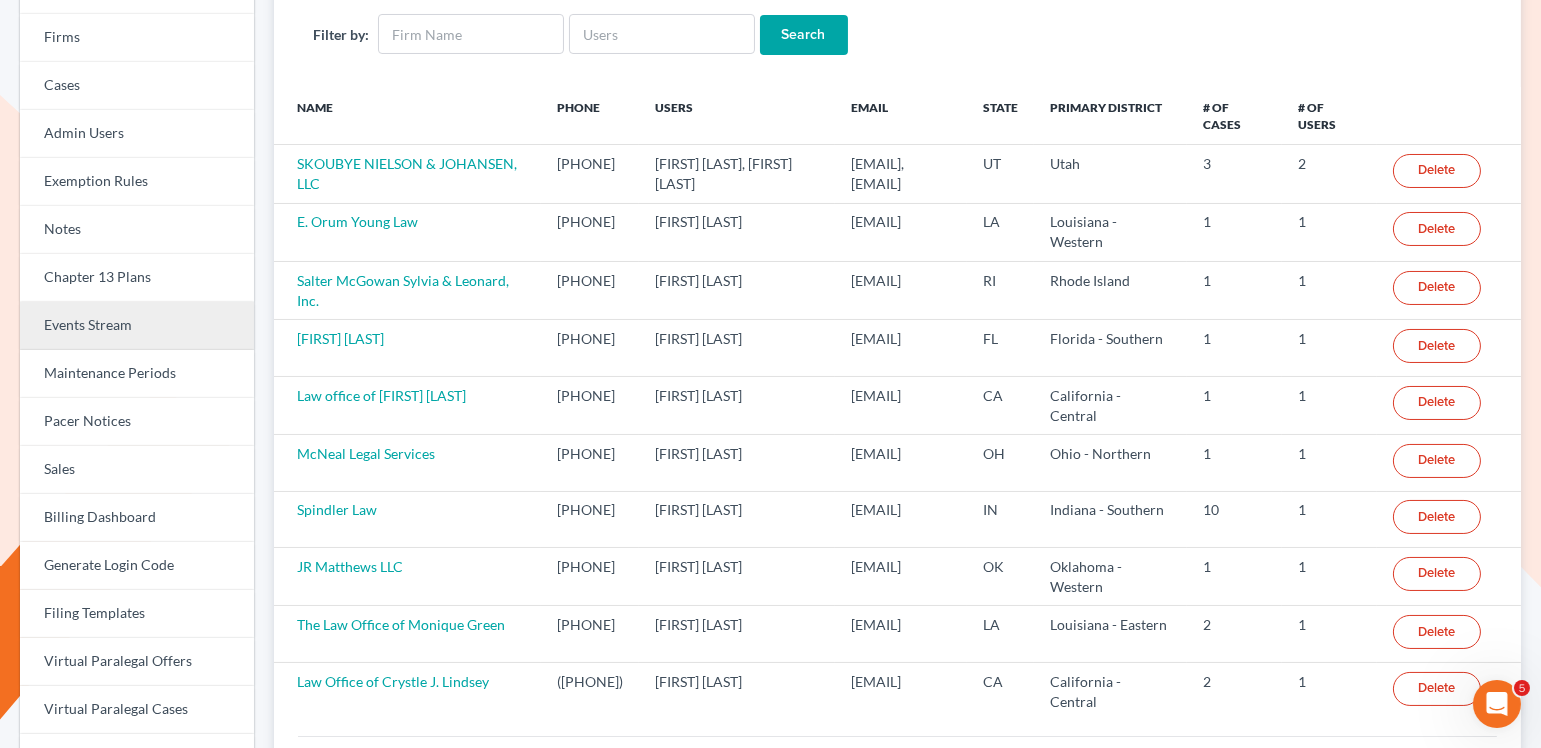 click on "Events Stream" at bounding box center [137, 326] 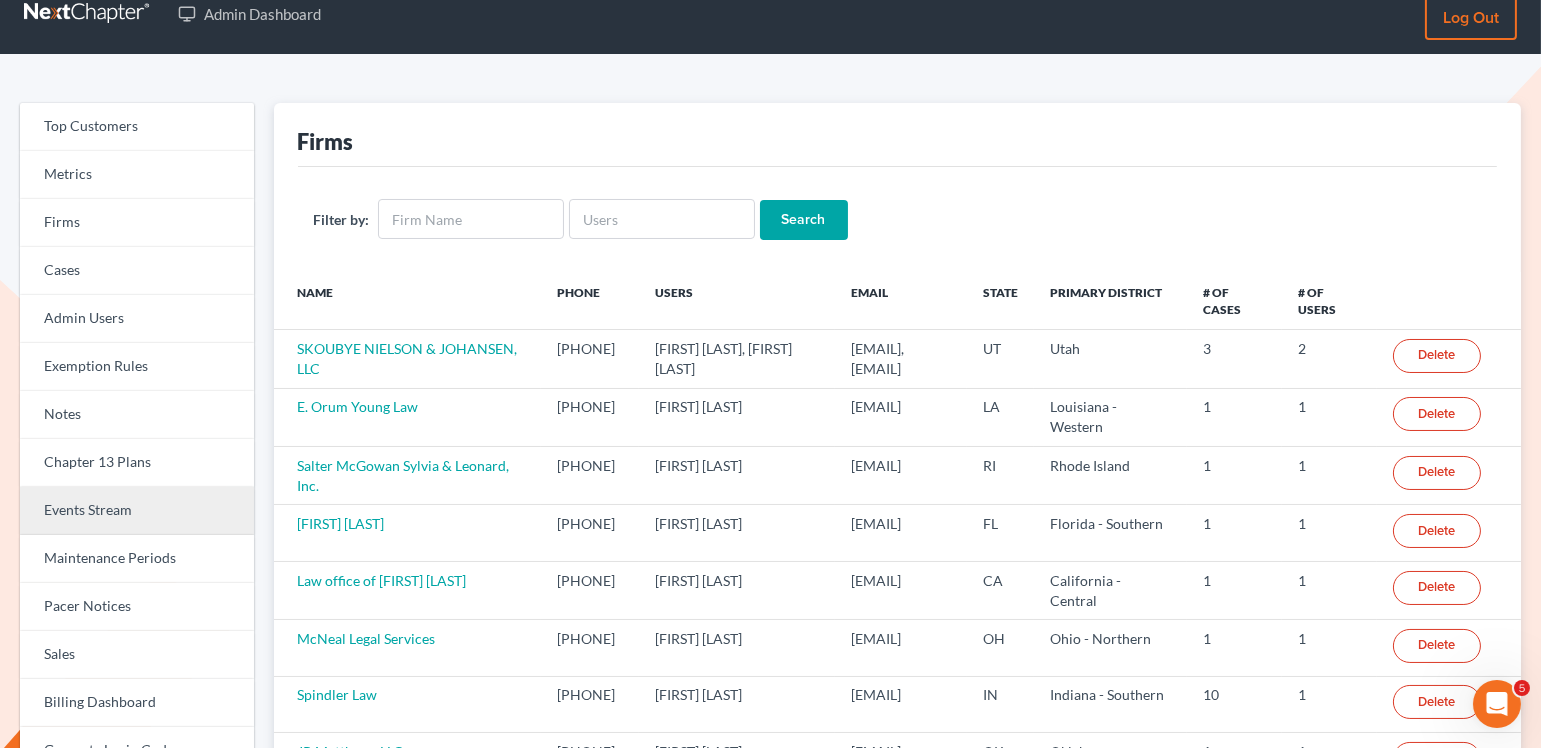 scroll, scrollTop: 0, scrollLeft: 0, axis: both 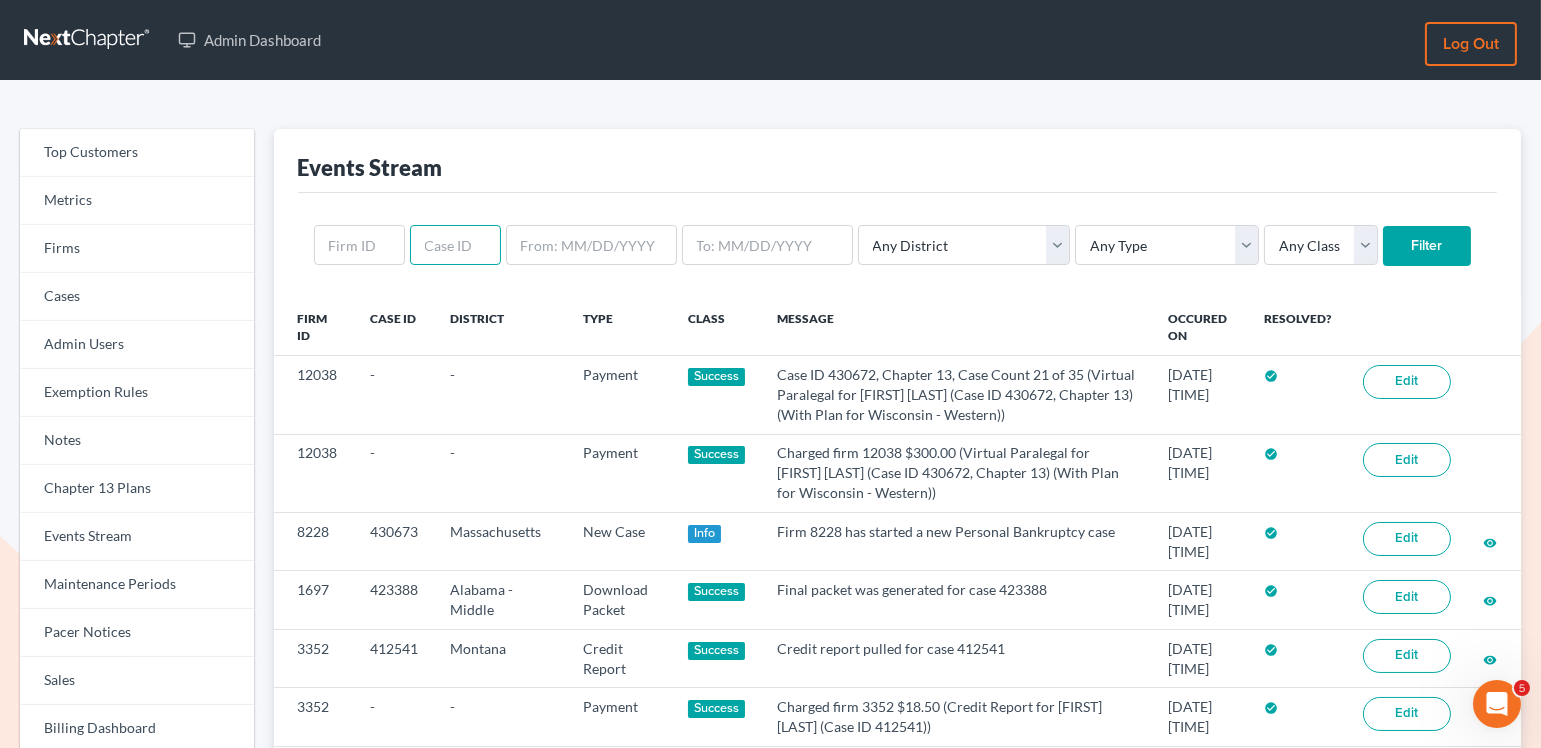 click at bounding box center (455, 245) 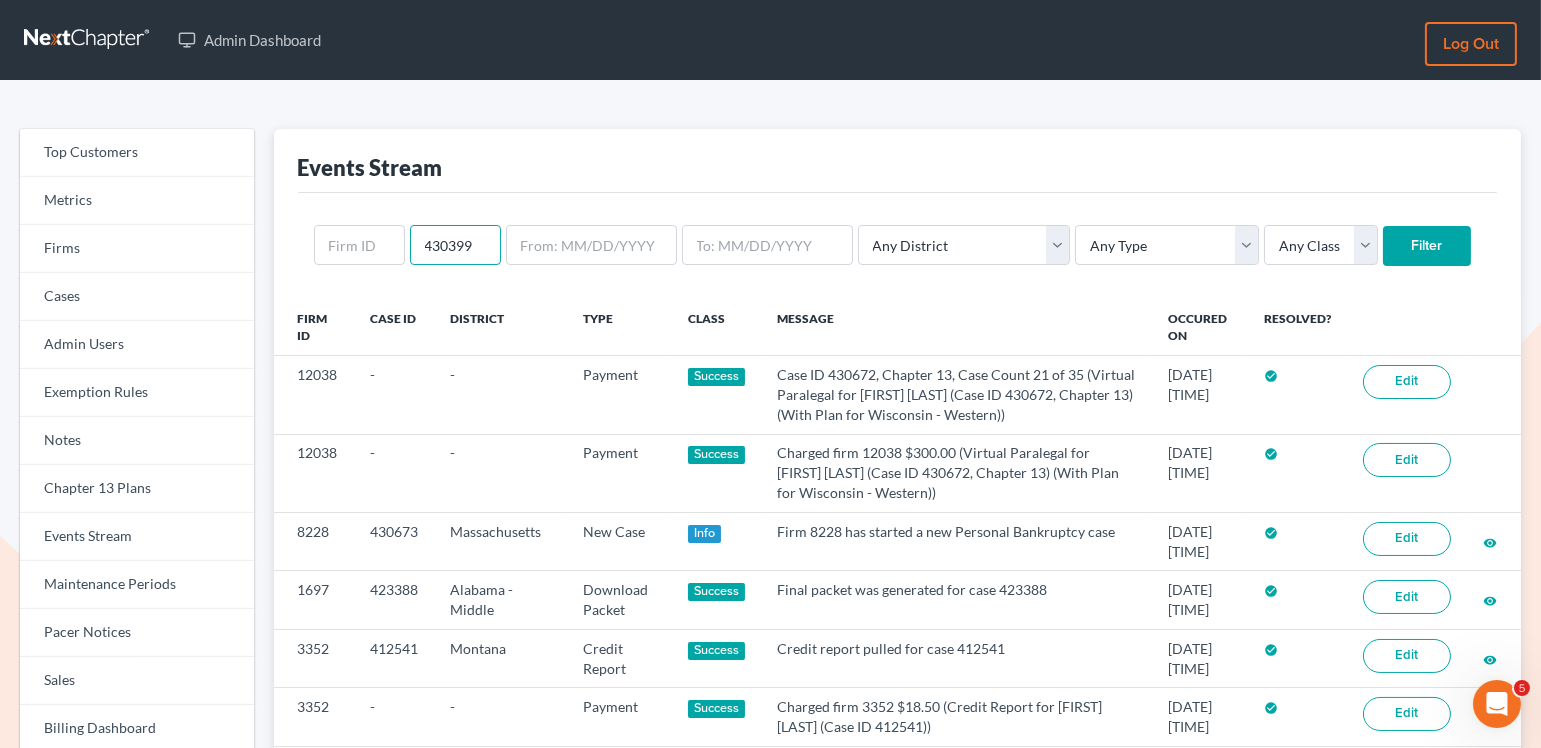 type on "430399" 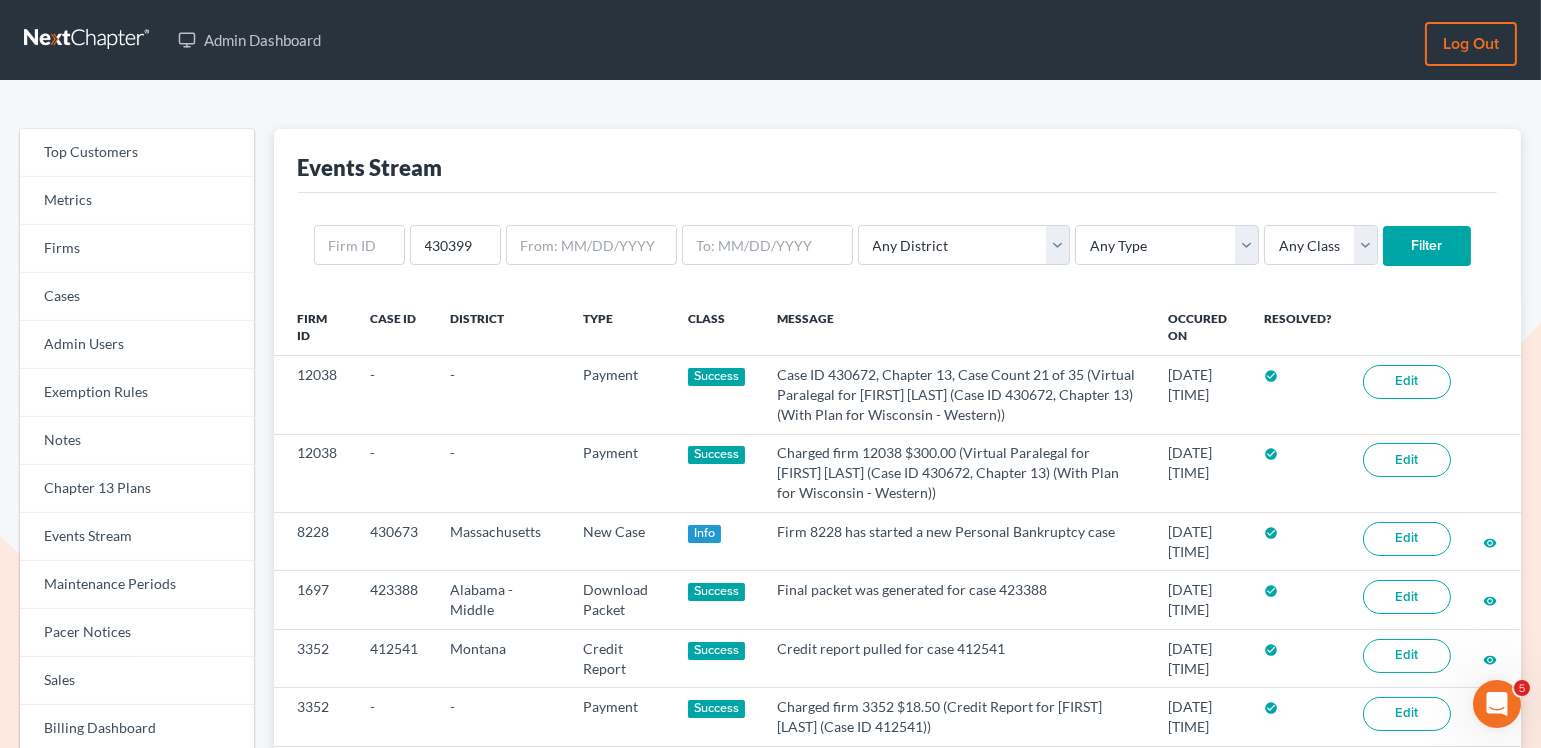 click on "Filter" at bounding box center (1427, 246) 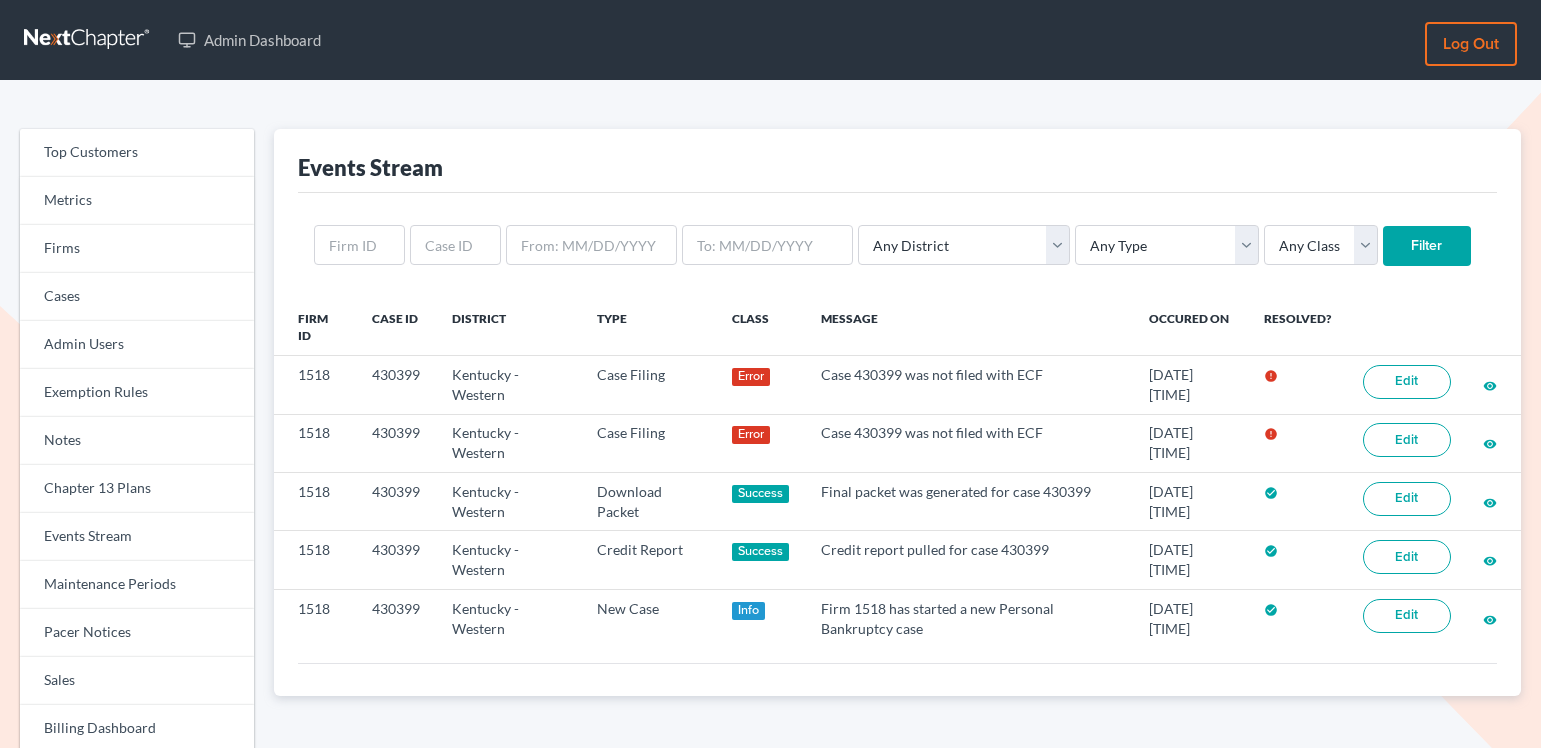 scroll, scrollTop: 0, scrollLeft: 0, axis: both 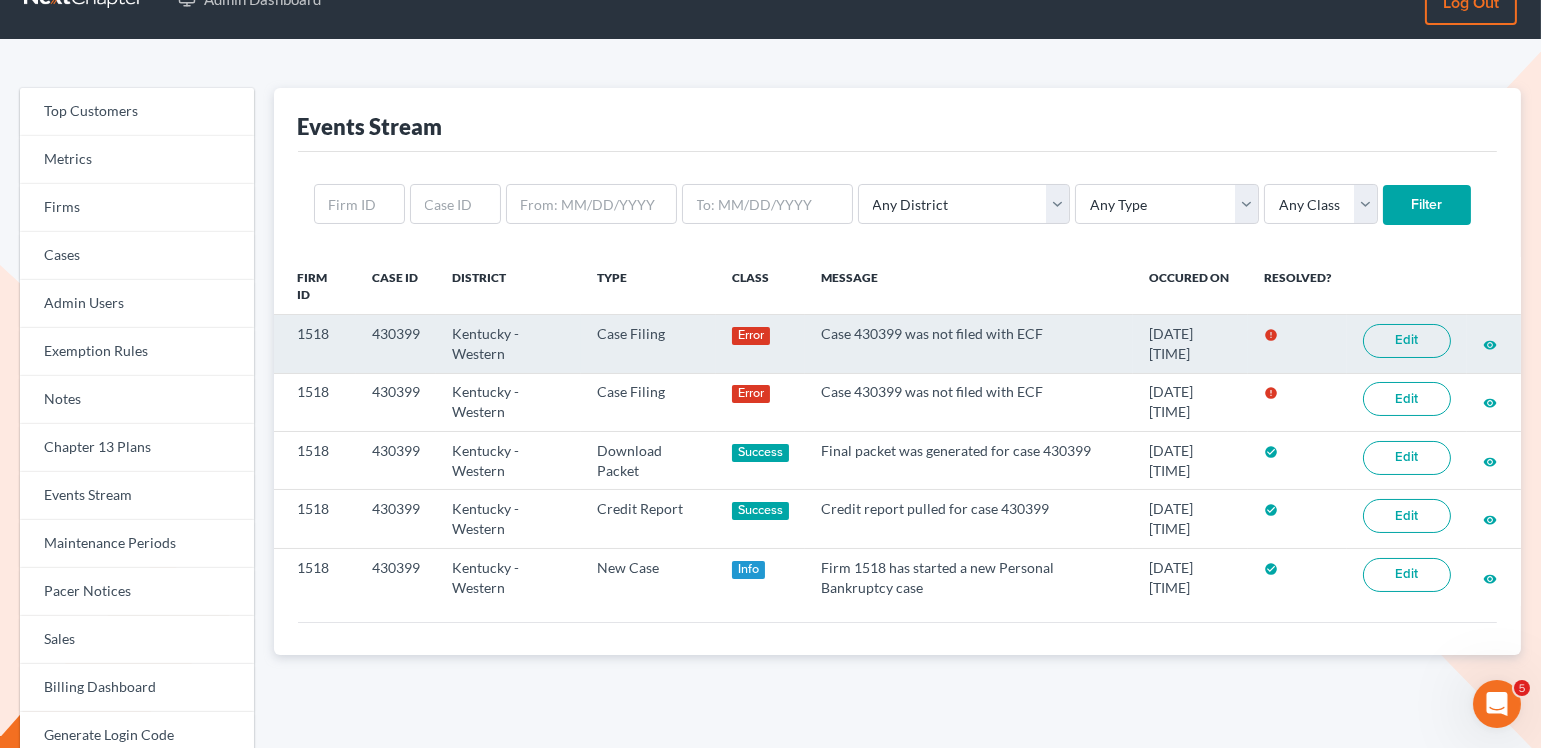 click on "Edit" at bounding box center (1407, 341) 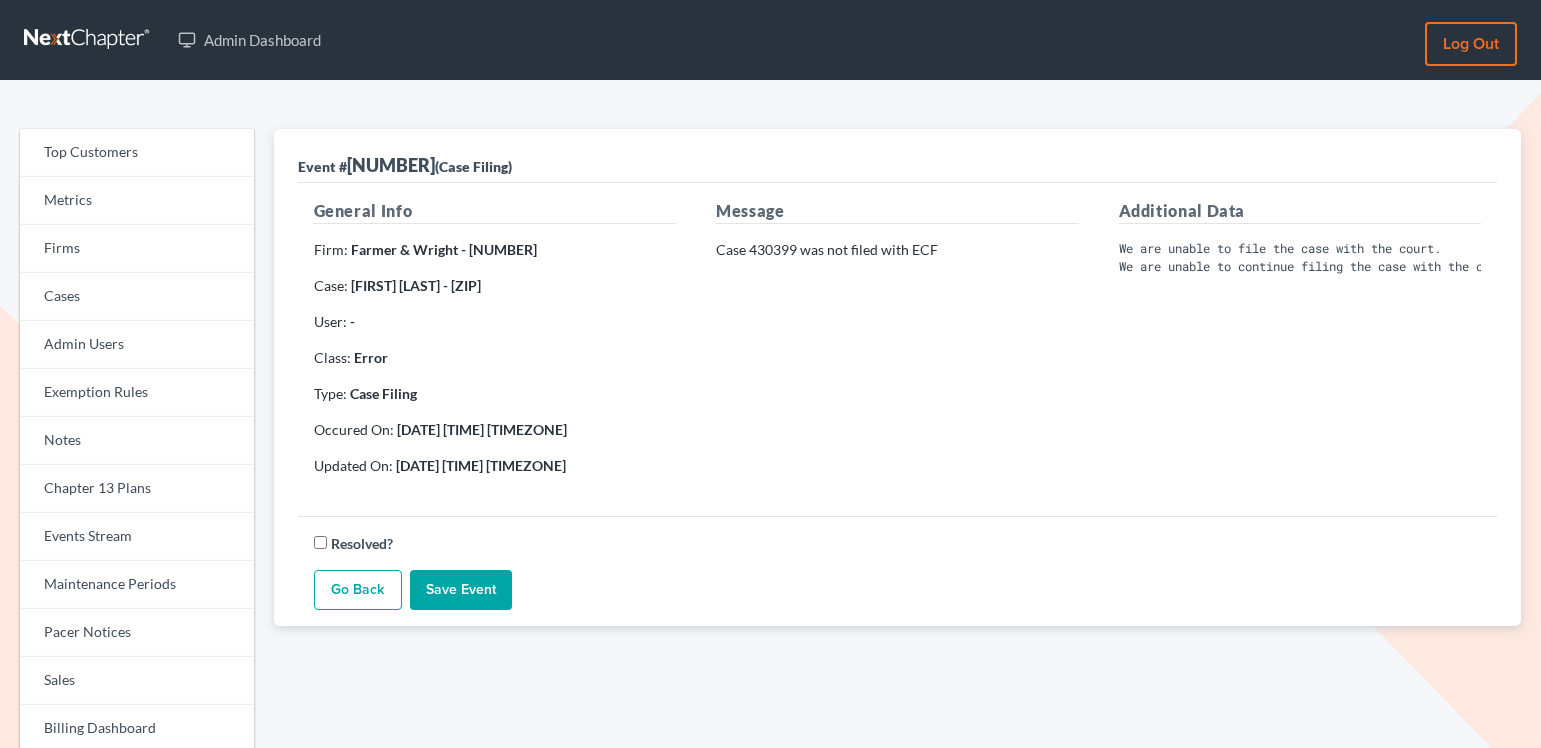 scroll, scrollTop: 0, scrollLeft: 0, axis: both 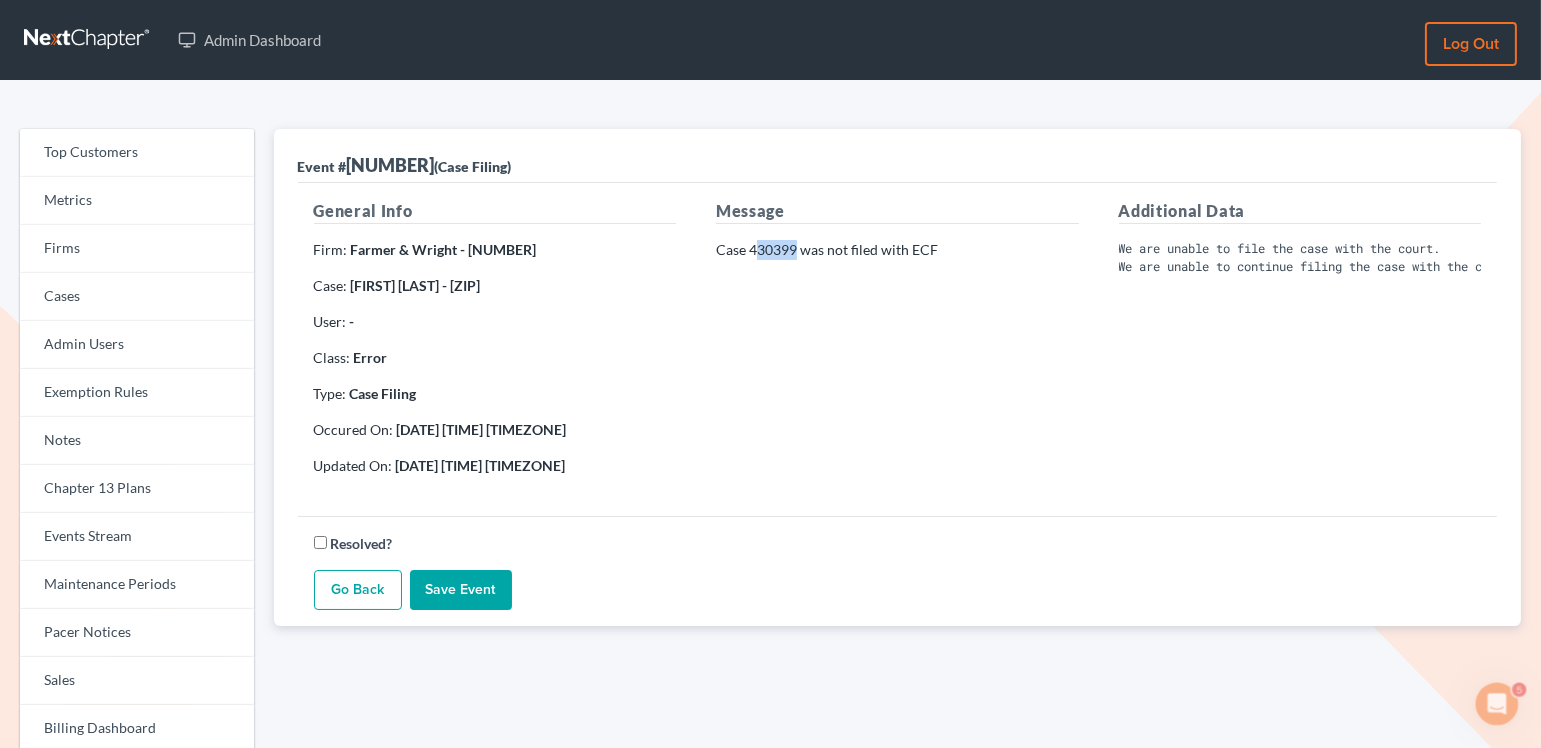 drag, startPoint x: 795, startPoint y: 246, endPoint x: 754, endPoint y: 246, distance: 41 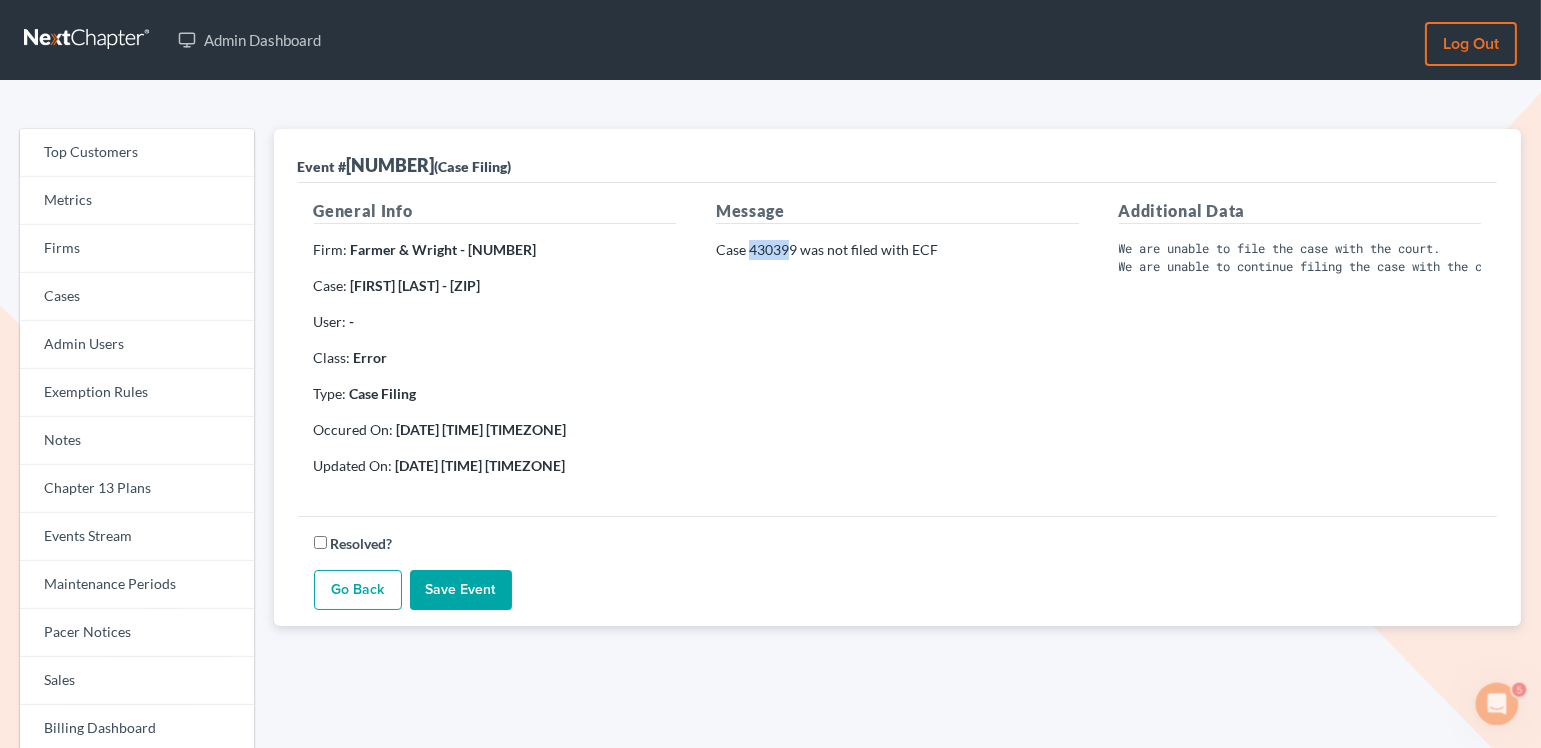 drag, startPoint x: 793, startPoint y: 253, endPoint x: 750, endPoint y: 252, distance: 43.011627 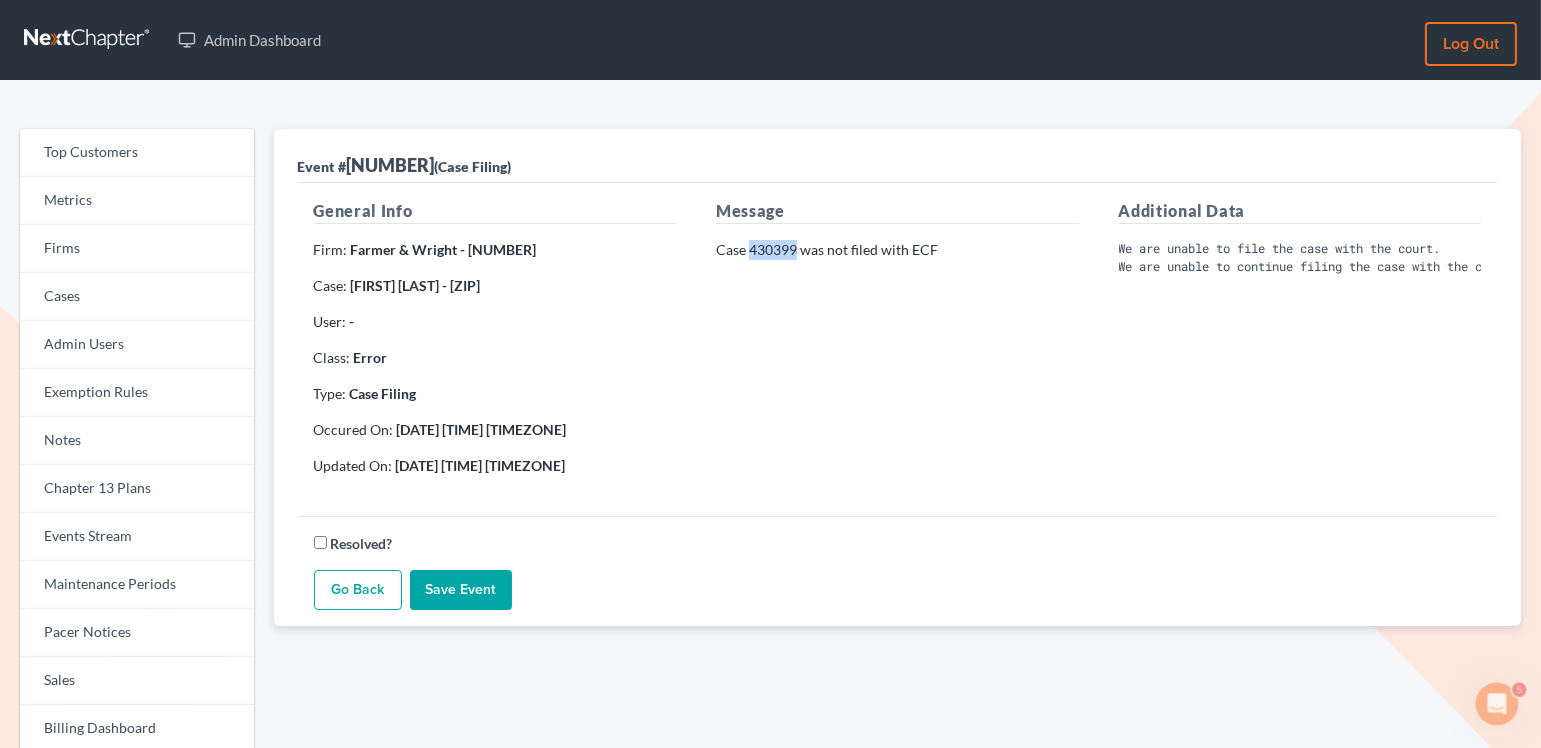drag, startPoint x: 797, startPoint y: 252, endPoint x: 751, endPoint y: 250, distance: 46.043457 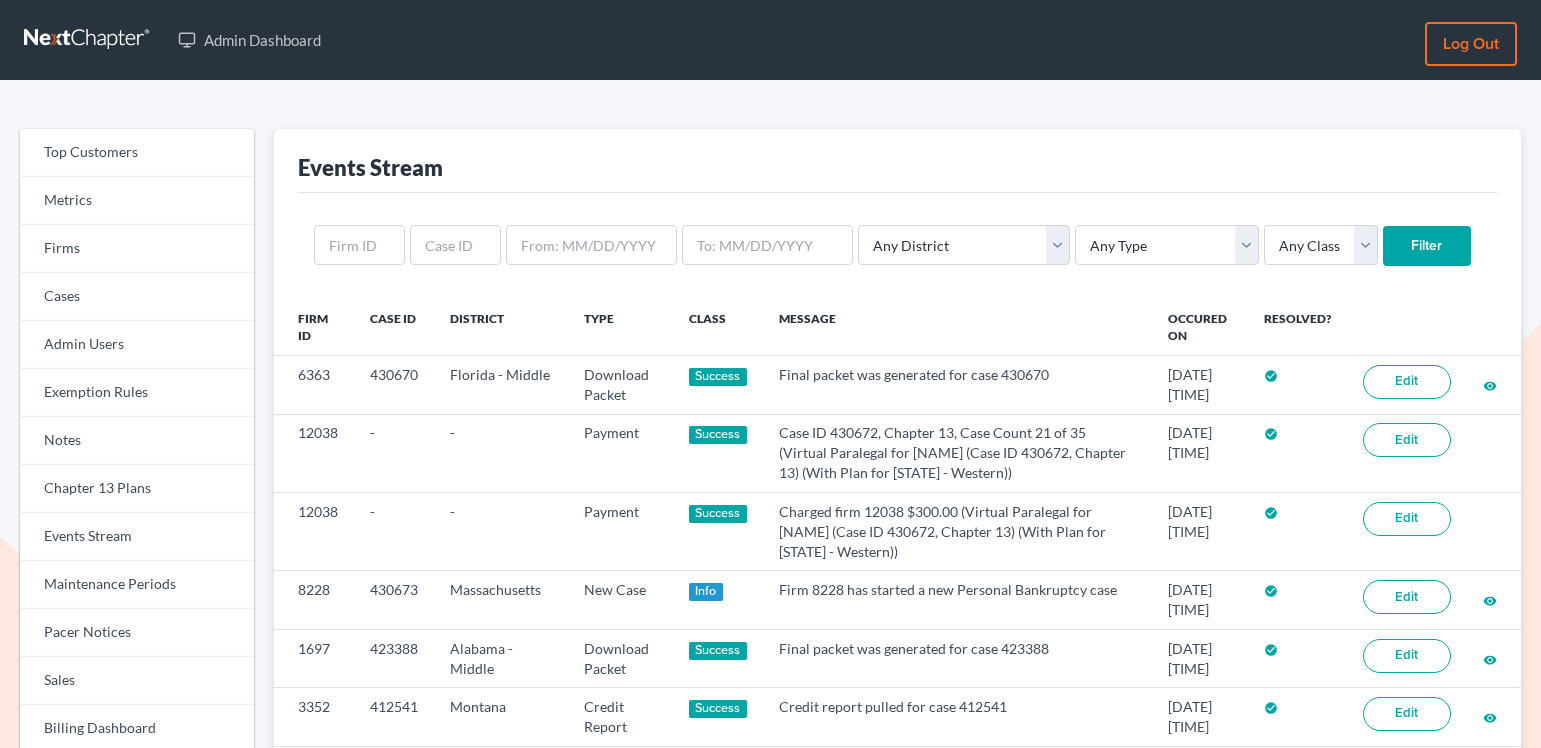 scroll, scrollTop: 0, scrollLeft: 0, axis: both 